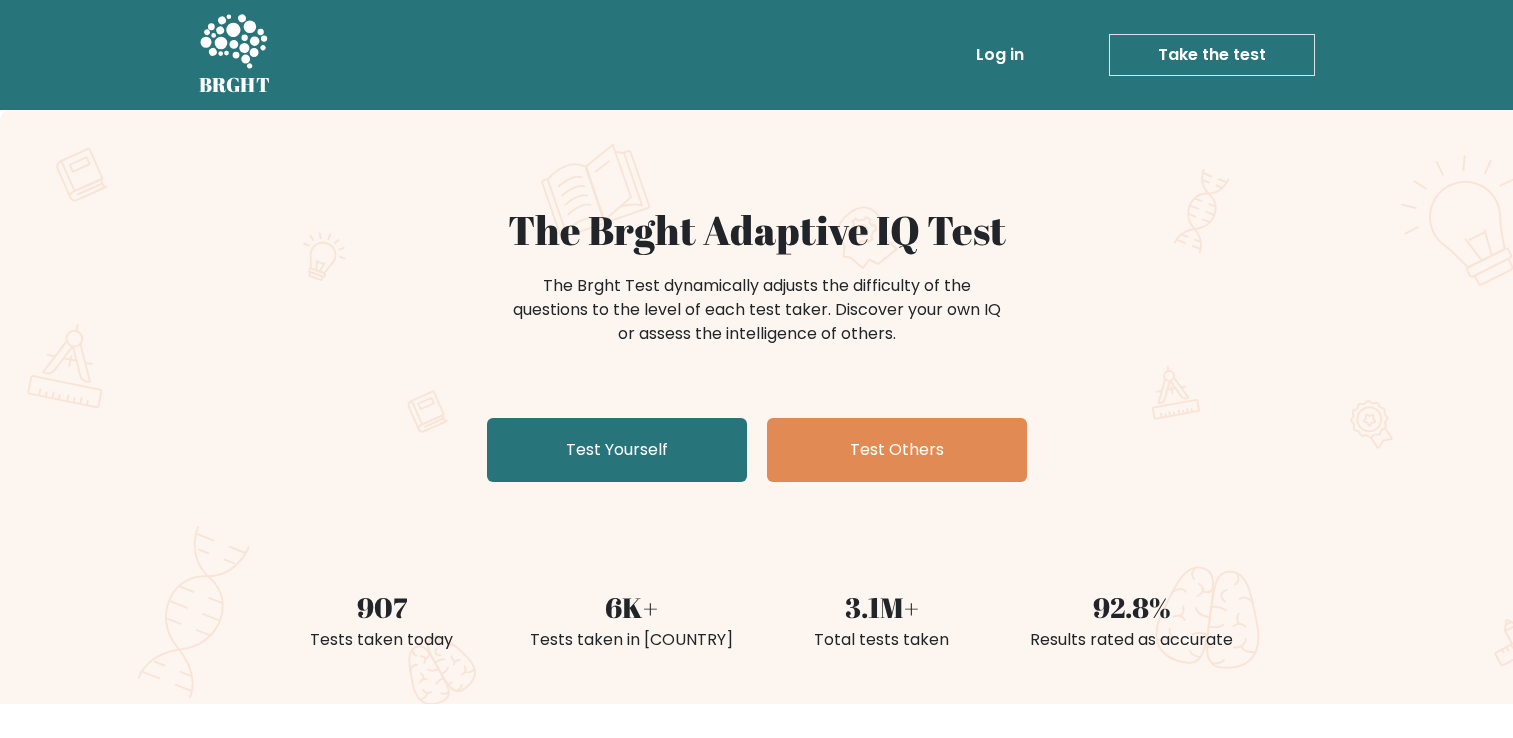 scroll, scrollTop: 0, scrollLeft: 0, axis: both 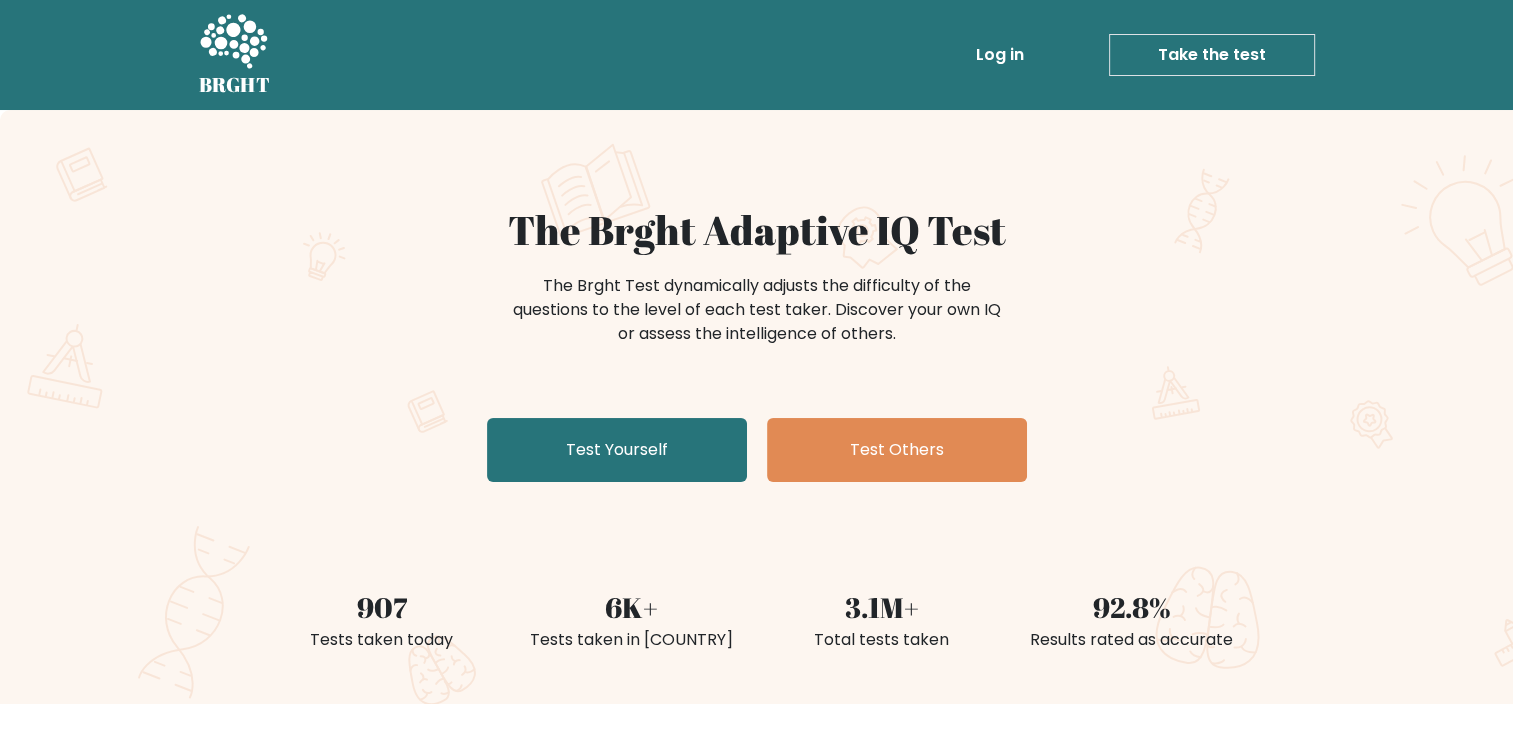 click on "Log in" at bounding box center (1000, 55) 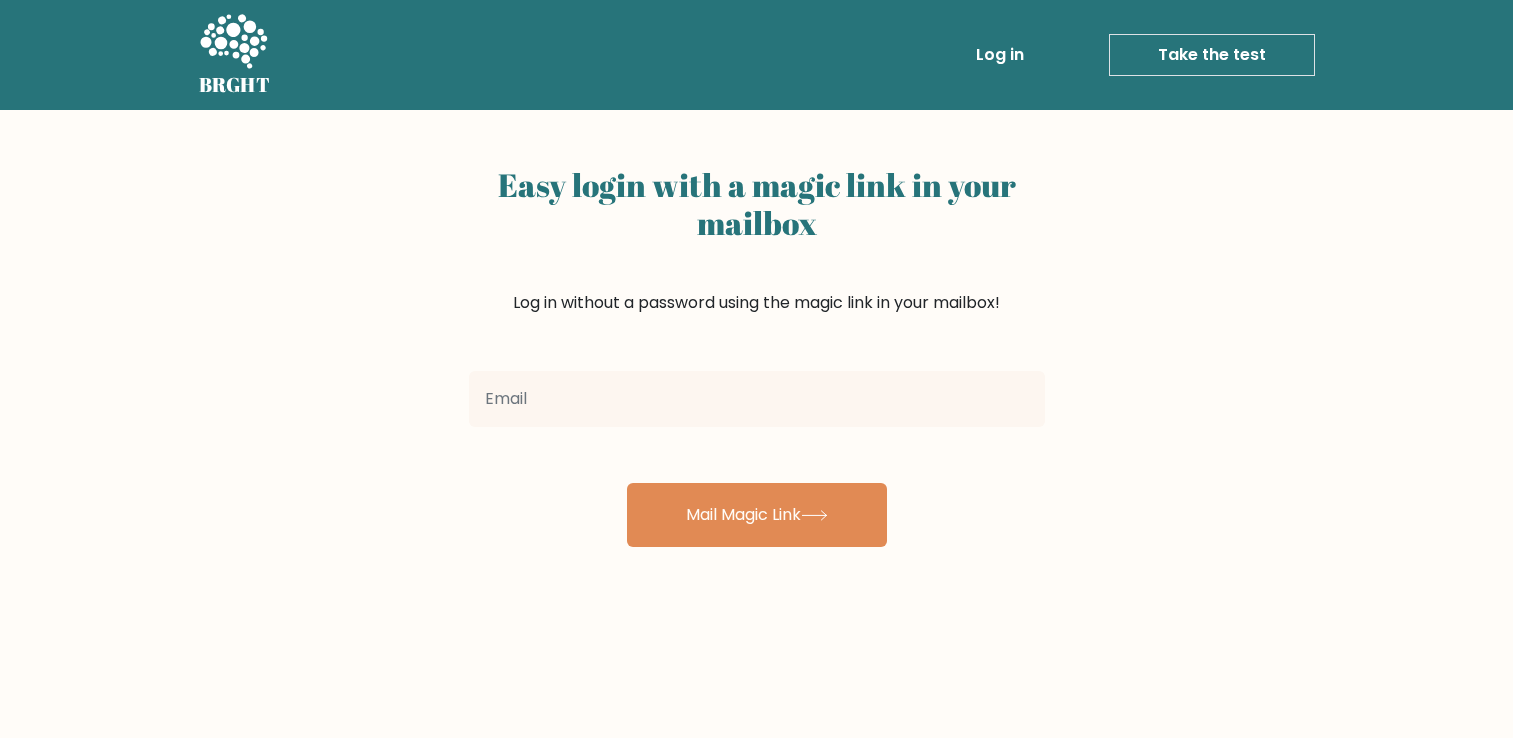 scroll, scrollTop: 0, scrollLeft: 0, axis: both 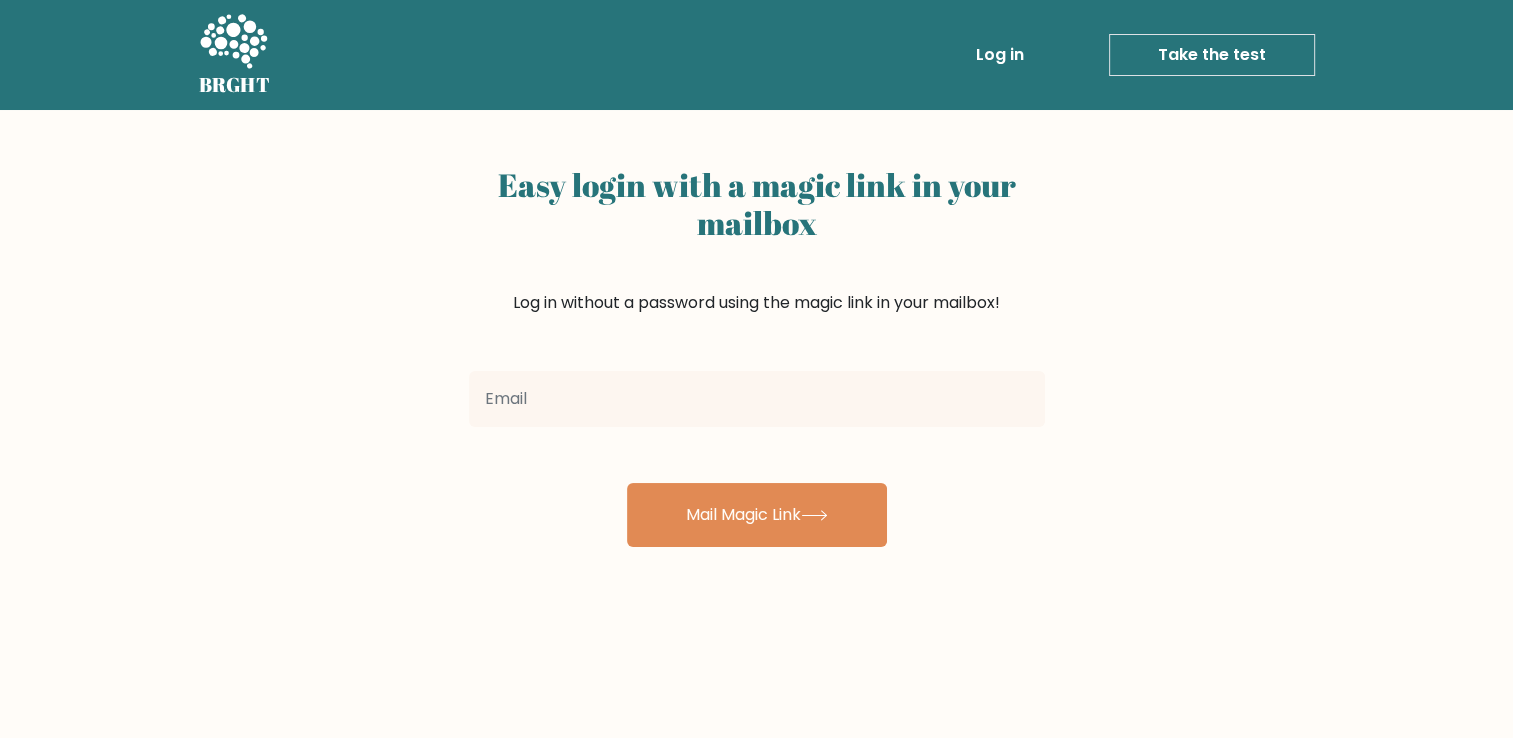 click at bounding box center [757, 399] 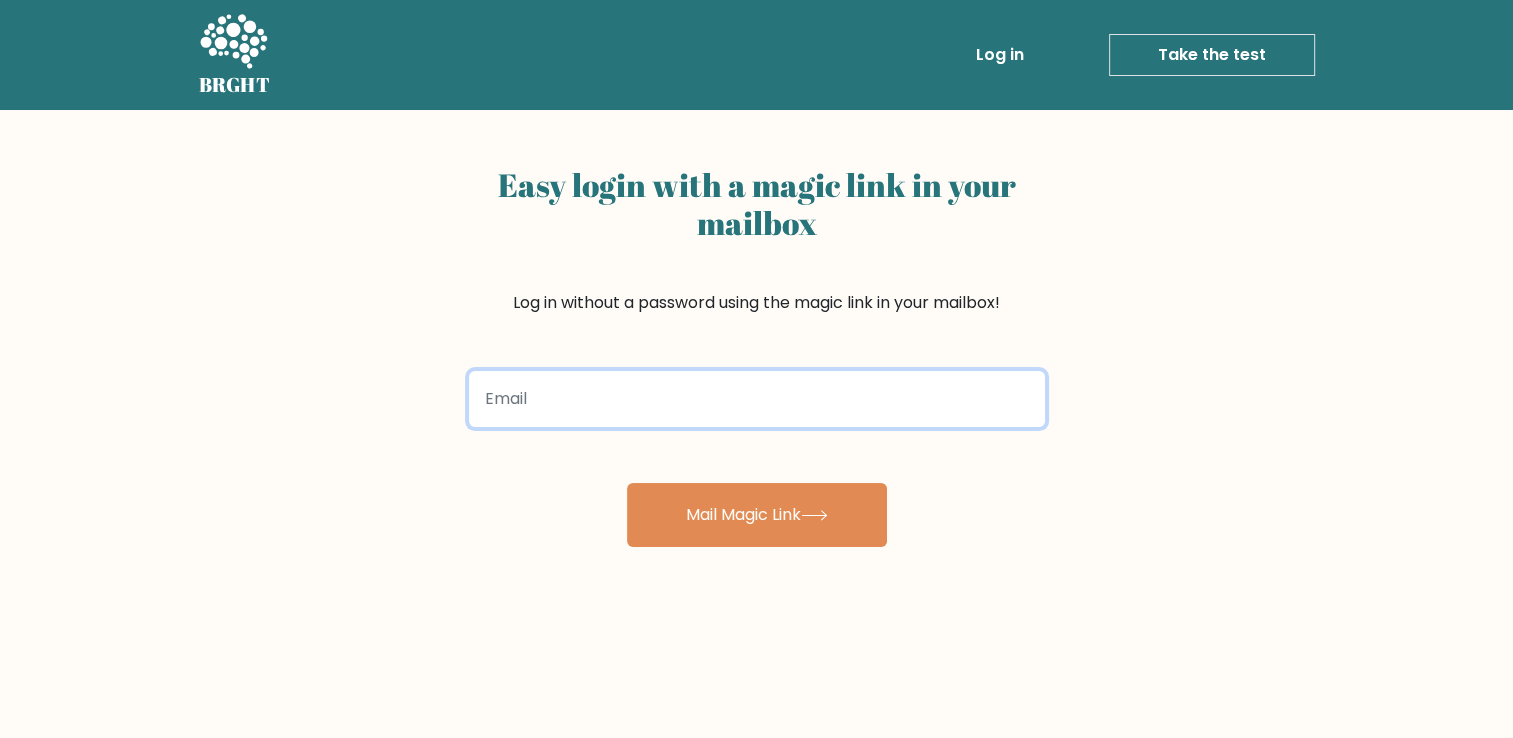 click at bounding box center [757, 399] 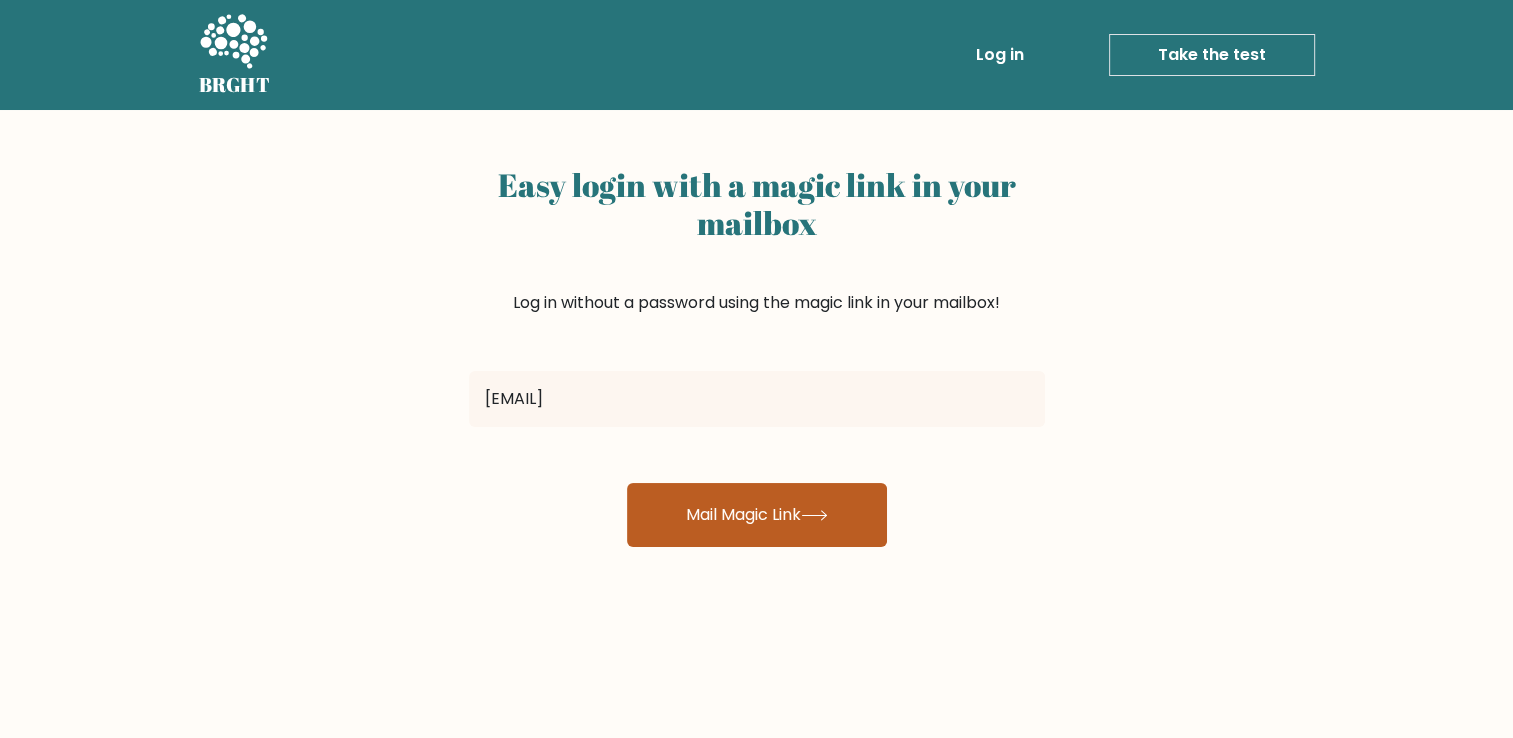 click on "Mail Magic Link" at bounding box center [757, 515] 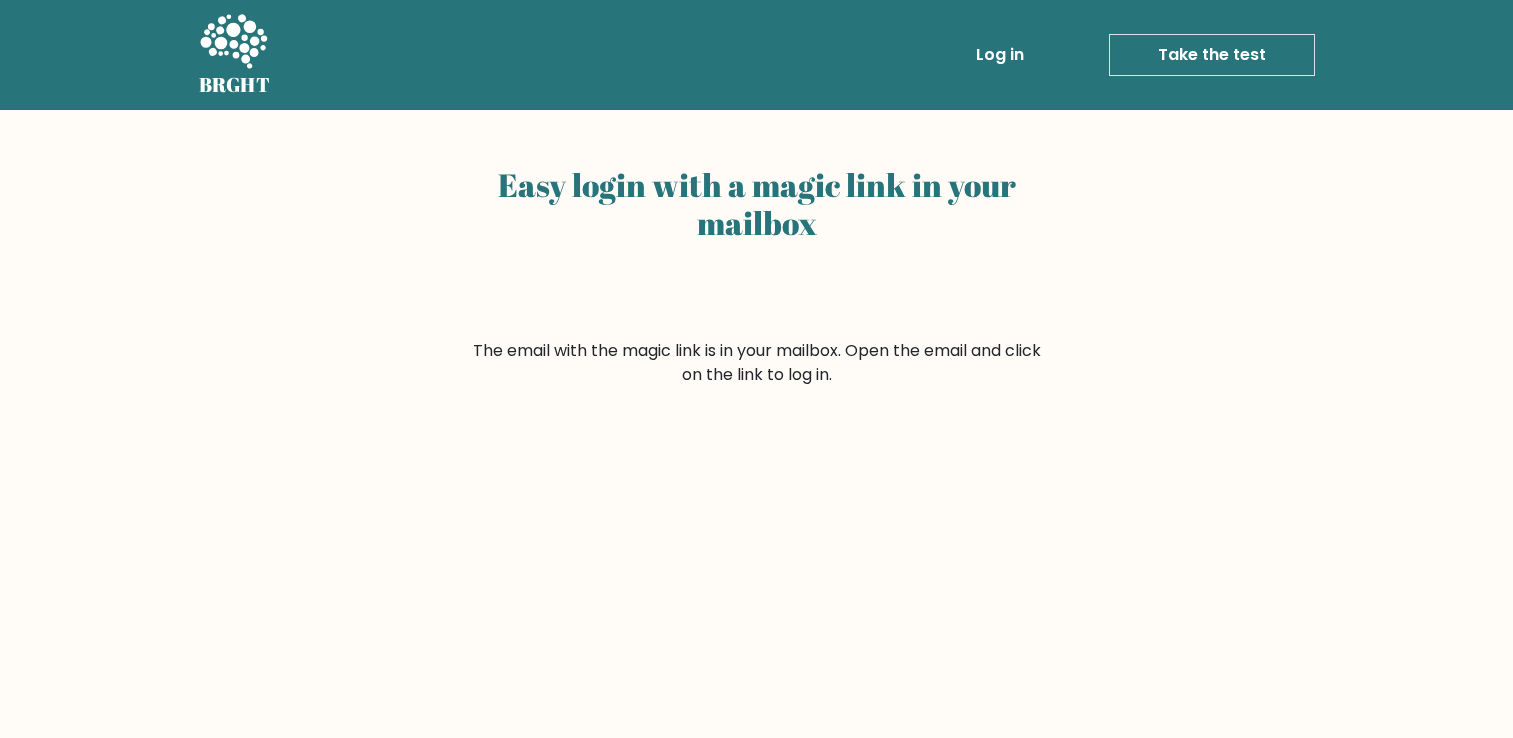 scroll, scrollTop: 0, scrollLeft: 0, axis: both 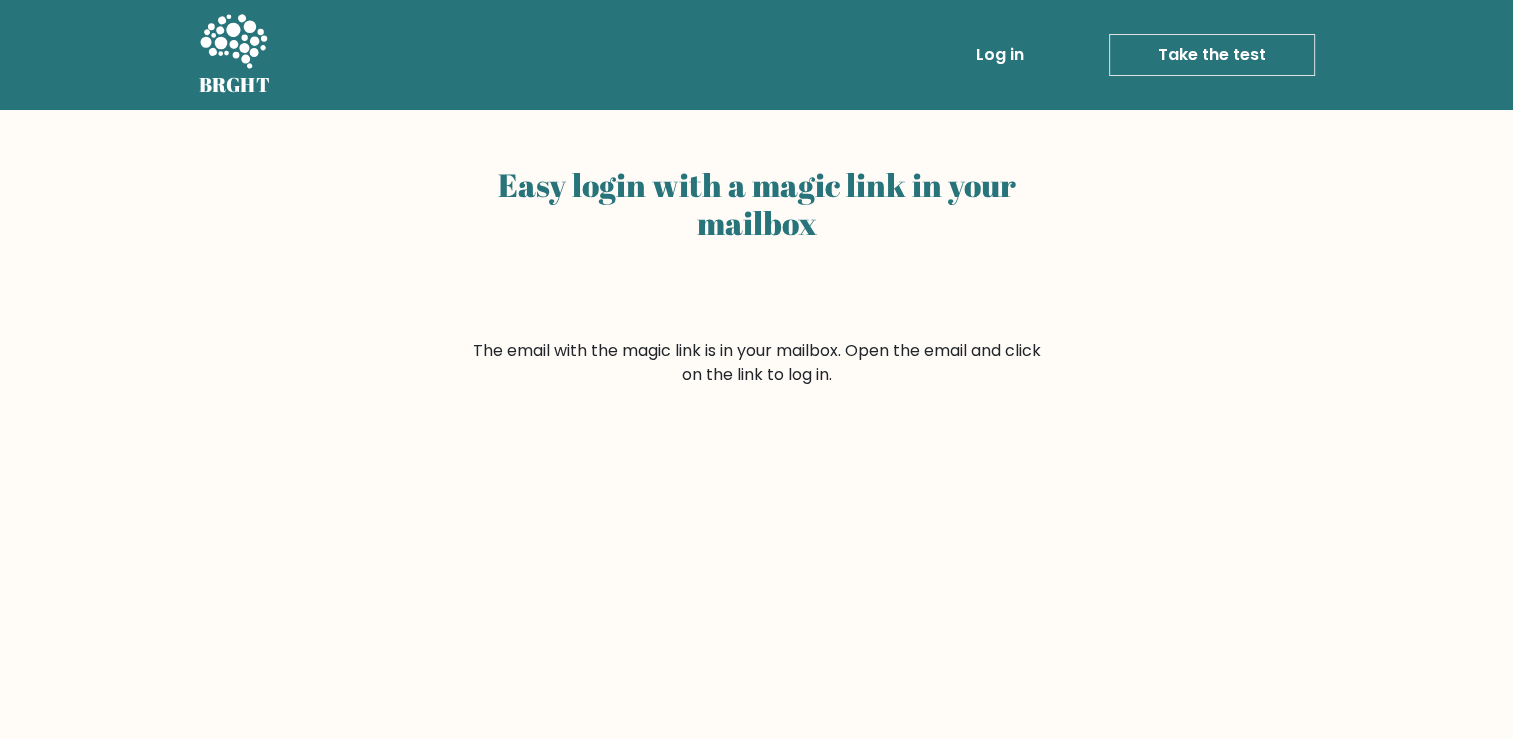 click on "Log in" at bounding box center (1000, 55) 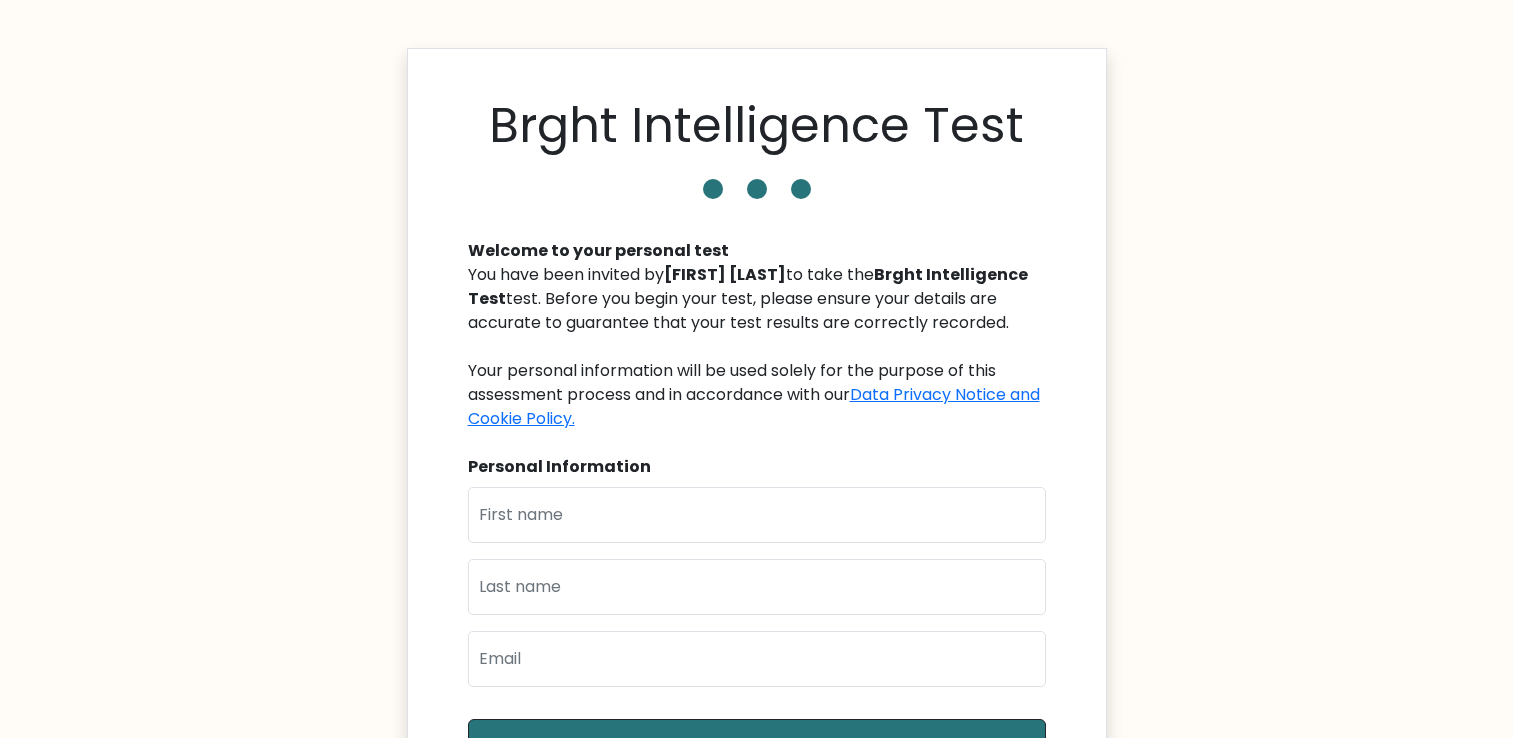 scroll, scrollTop: 0, scrollLeft: 0, axis: both 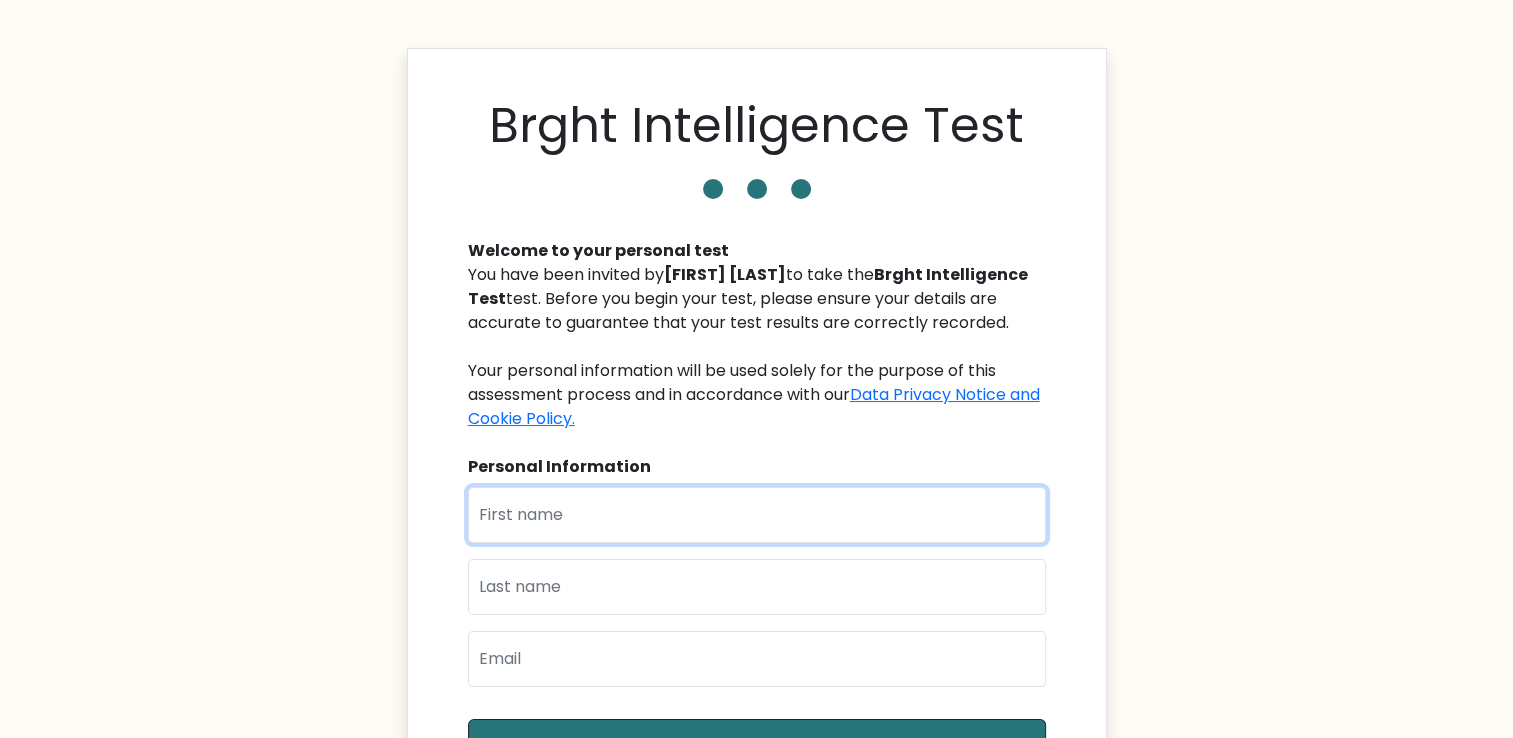 click at bounding box center [757, 515] 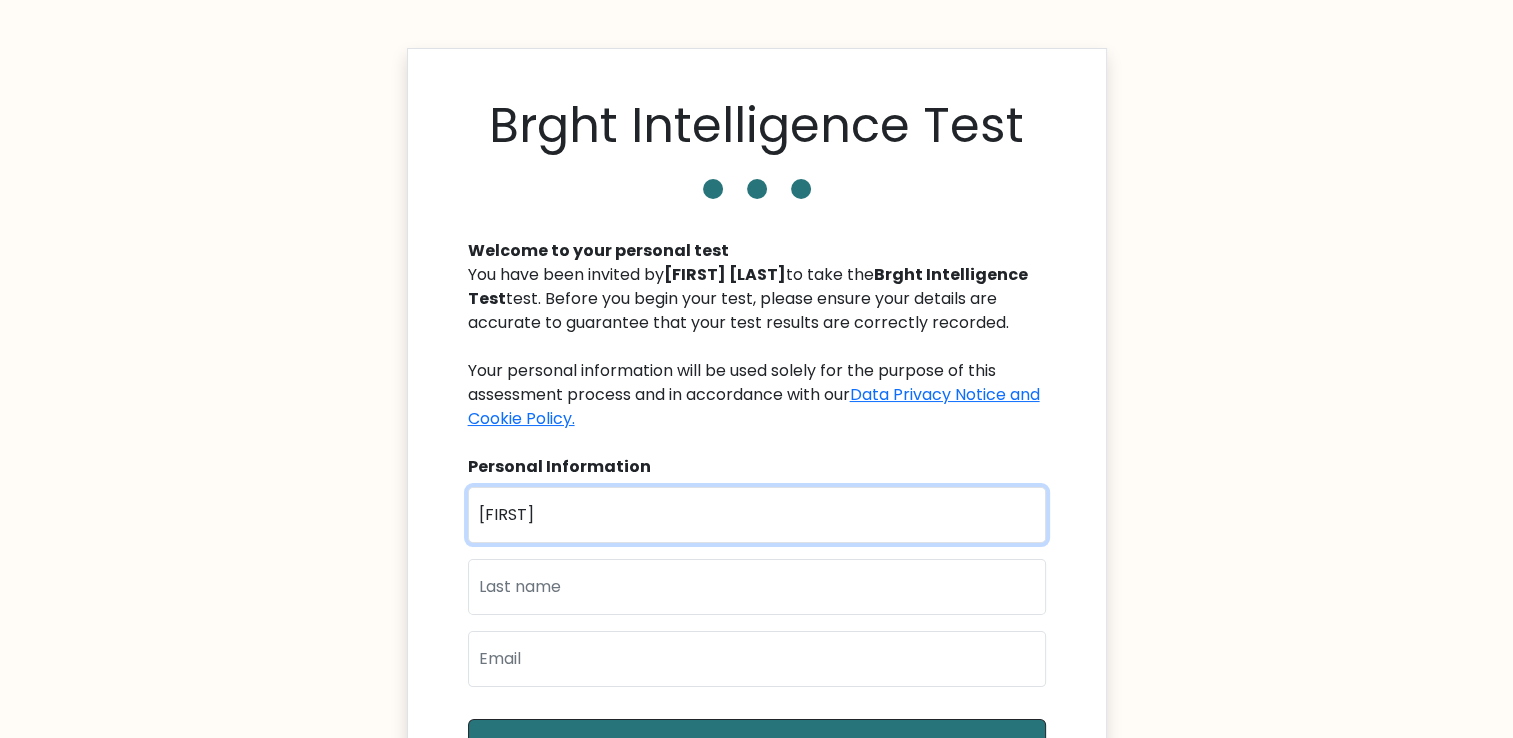type on "Melissa" 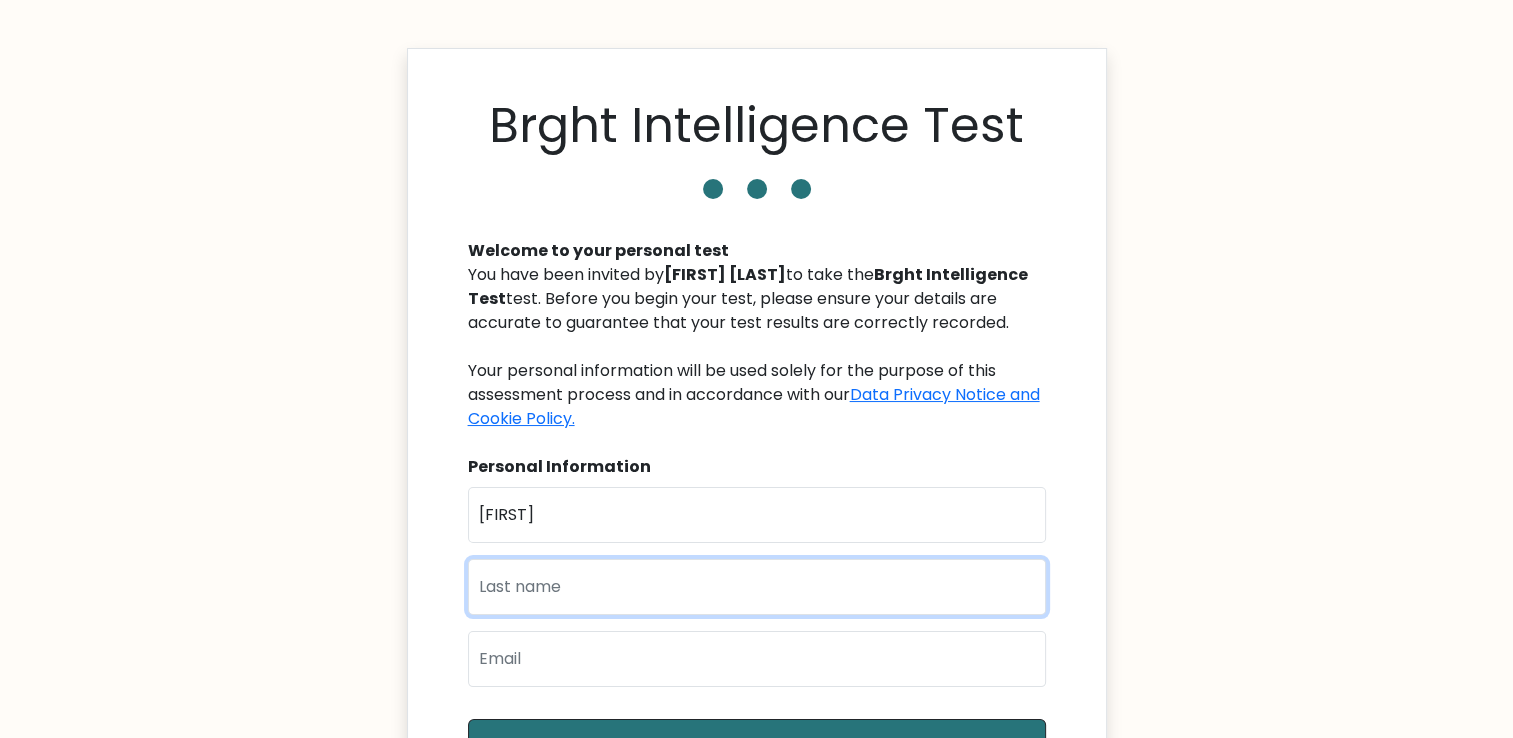 type on "b" 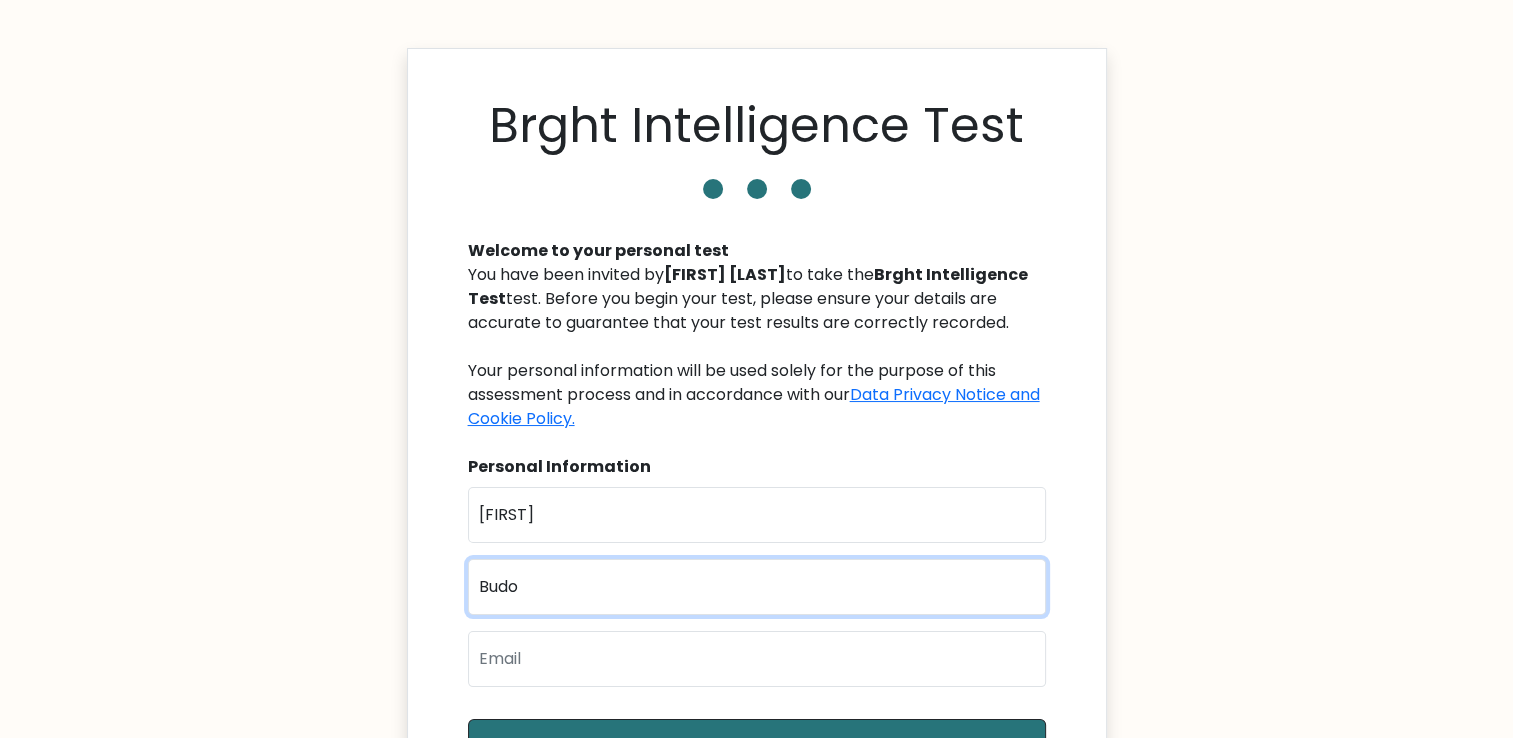type on "Budo" 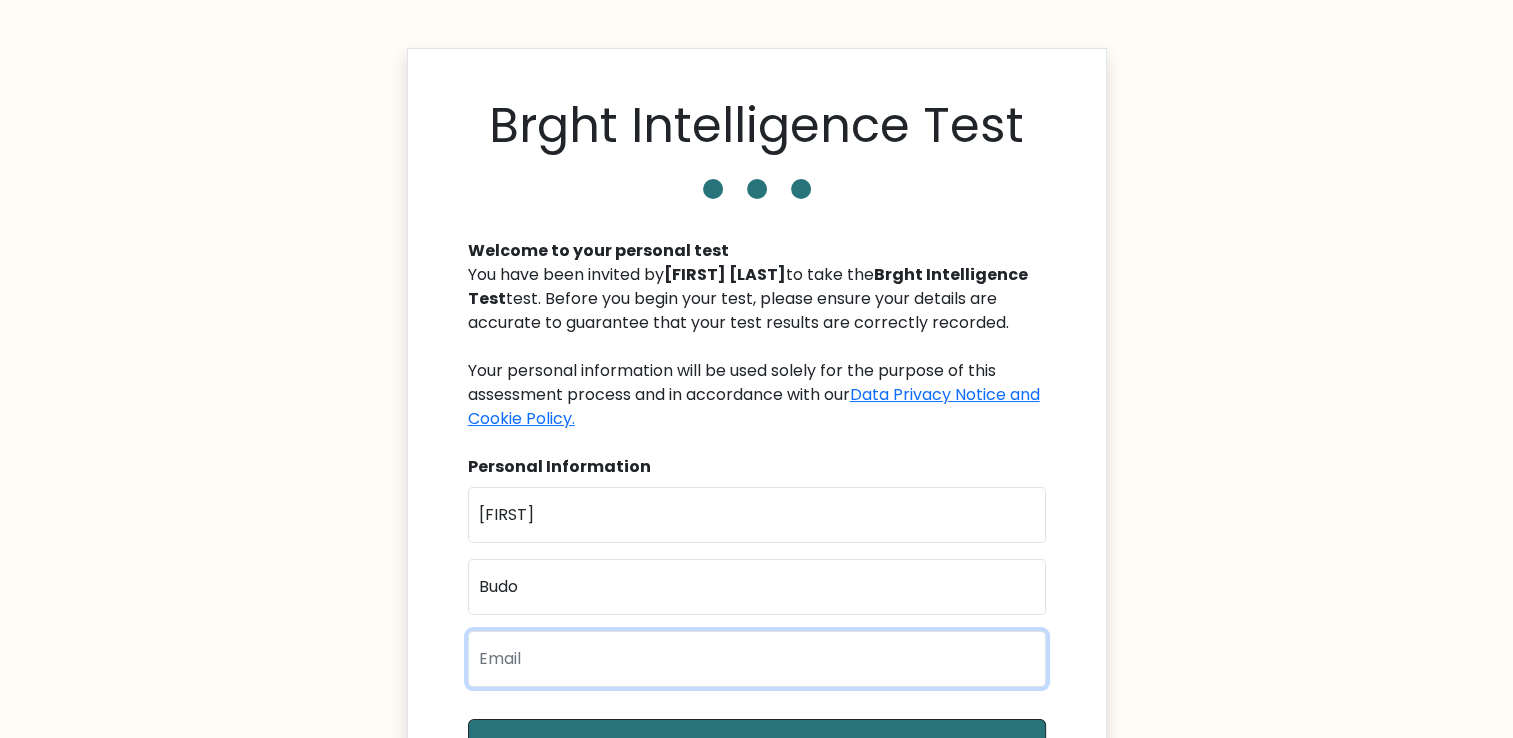 type on "b" 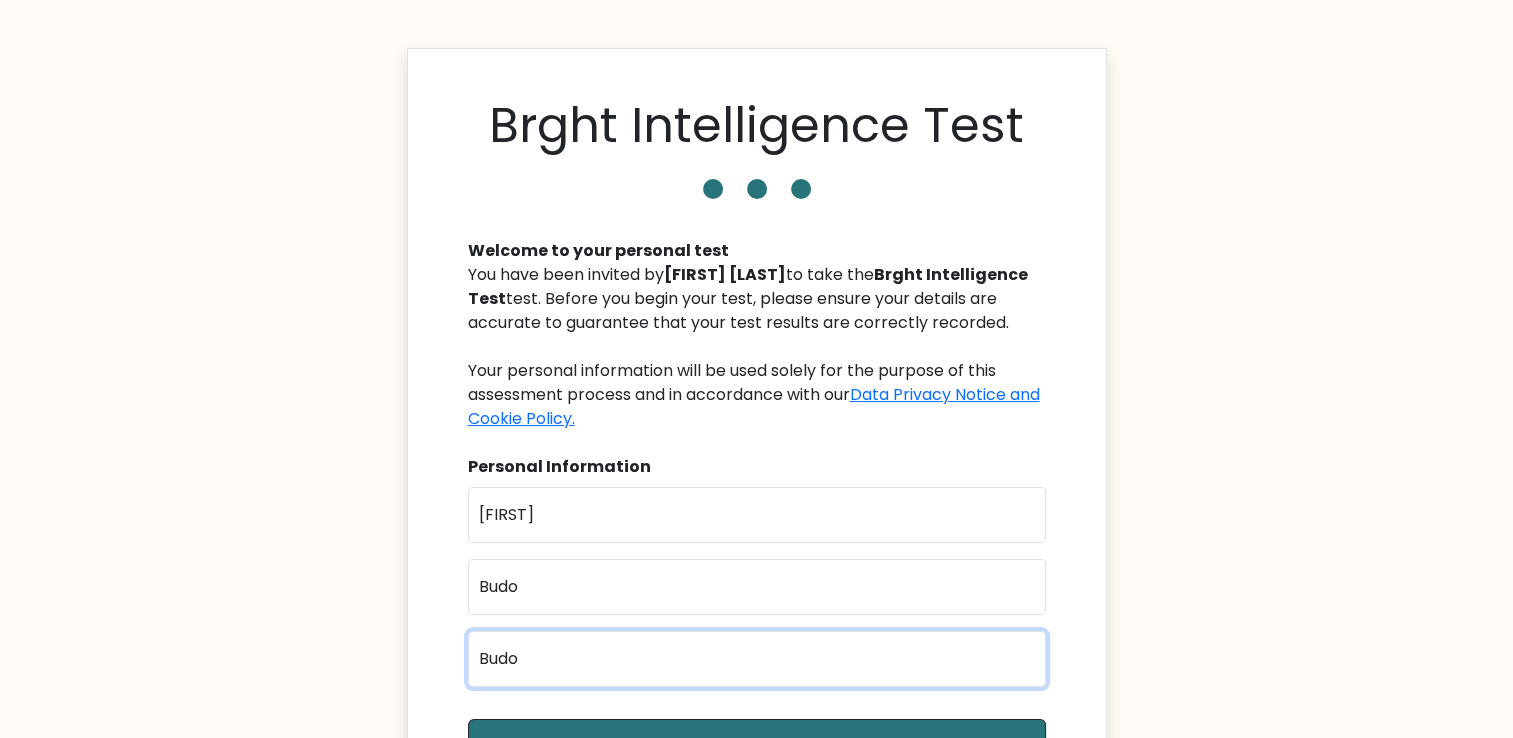 type on "budomelissa5@gmail.com" 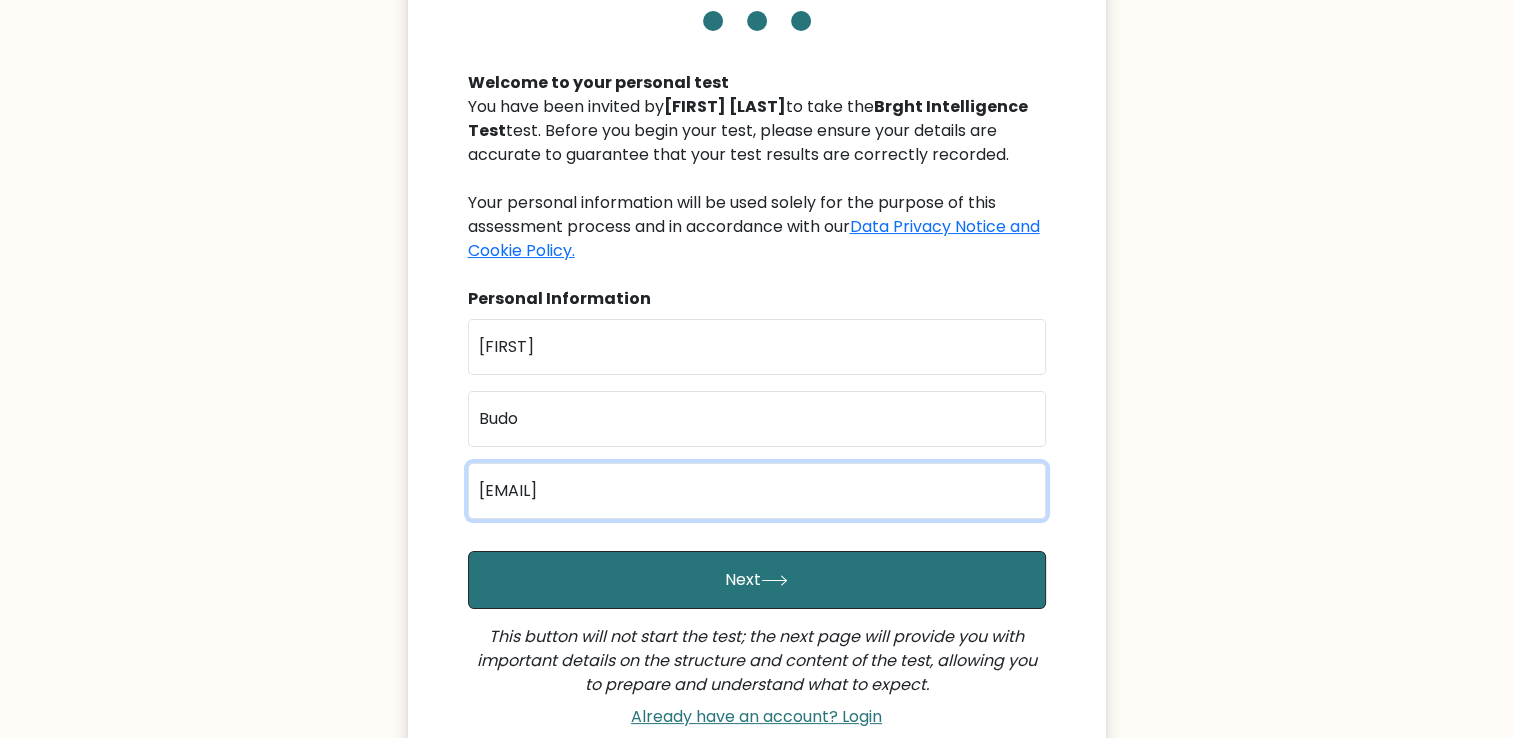 scroll, scrollTop: 170, scrollLeft: 0, axis: vertical 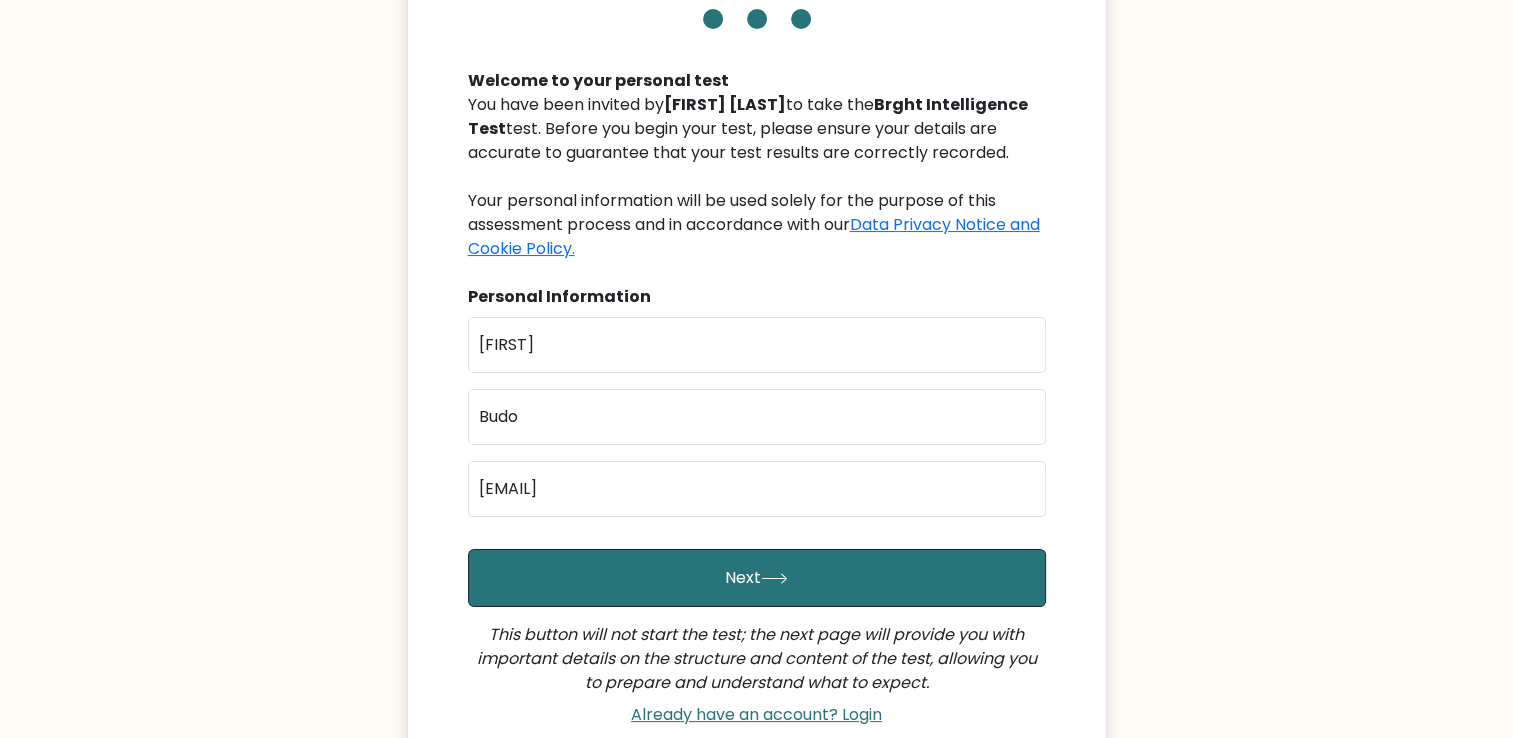 click on "Next" at bounding box center [757, 578] 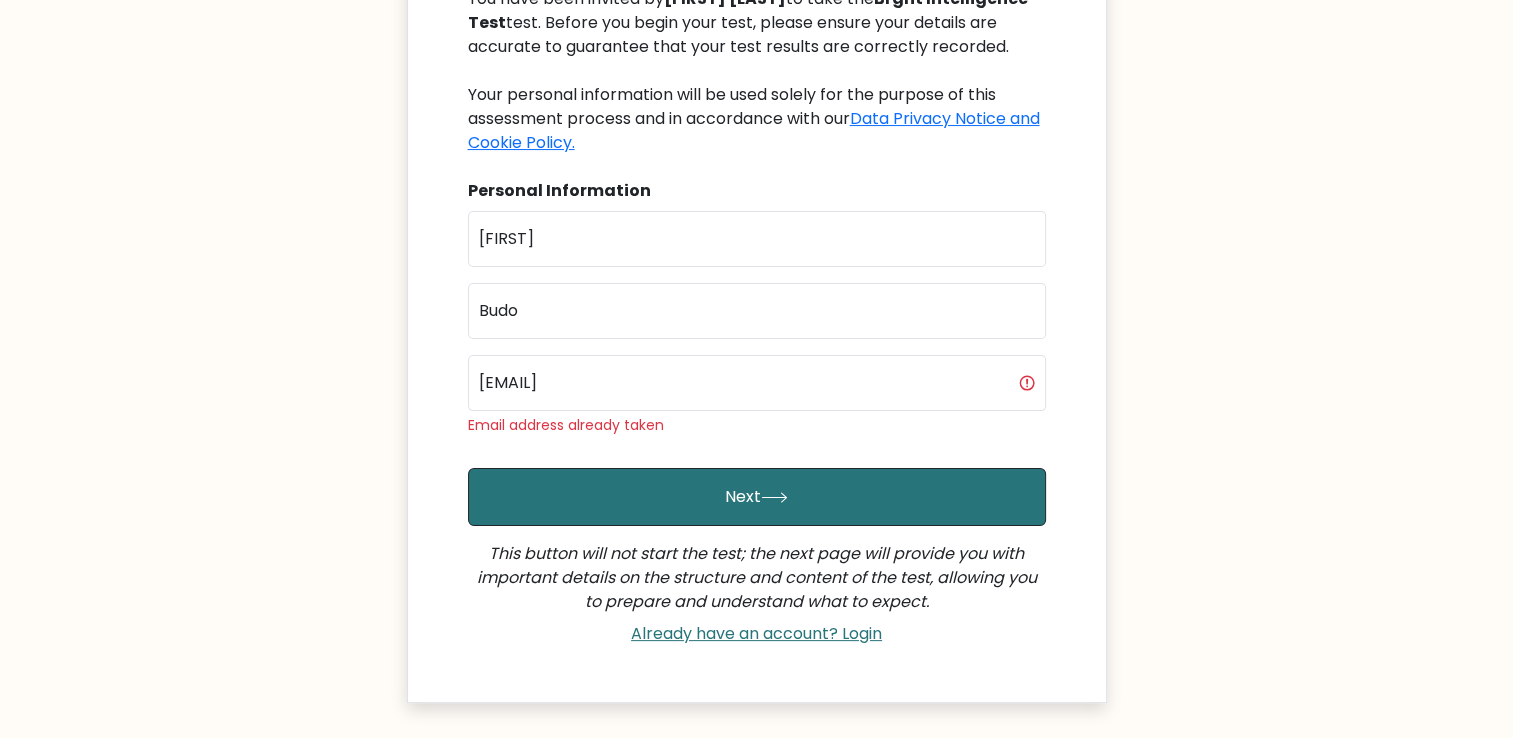 scroll, scrollTop: 0, scrollLeft: 0, axis: both 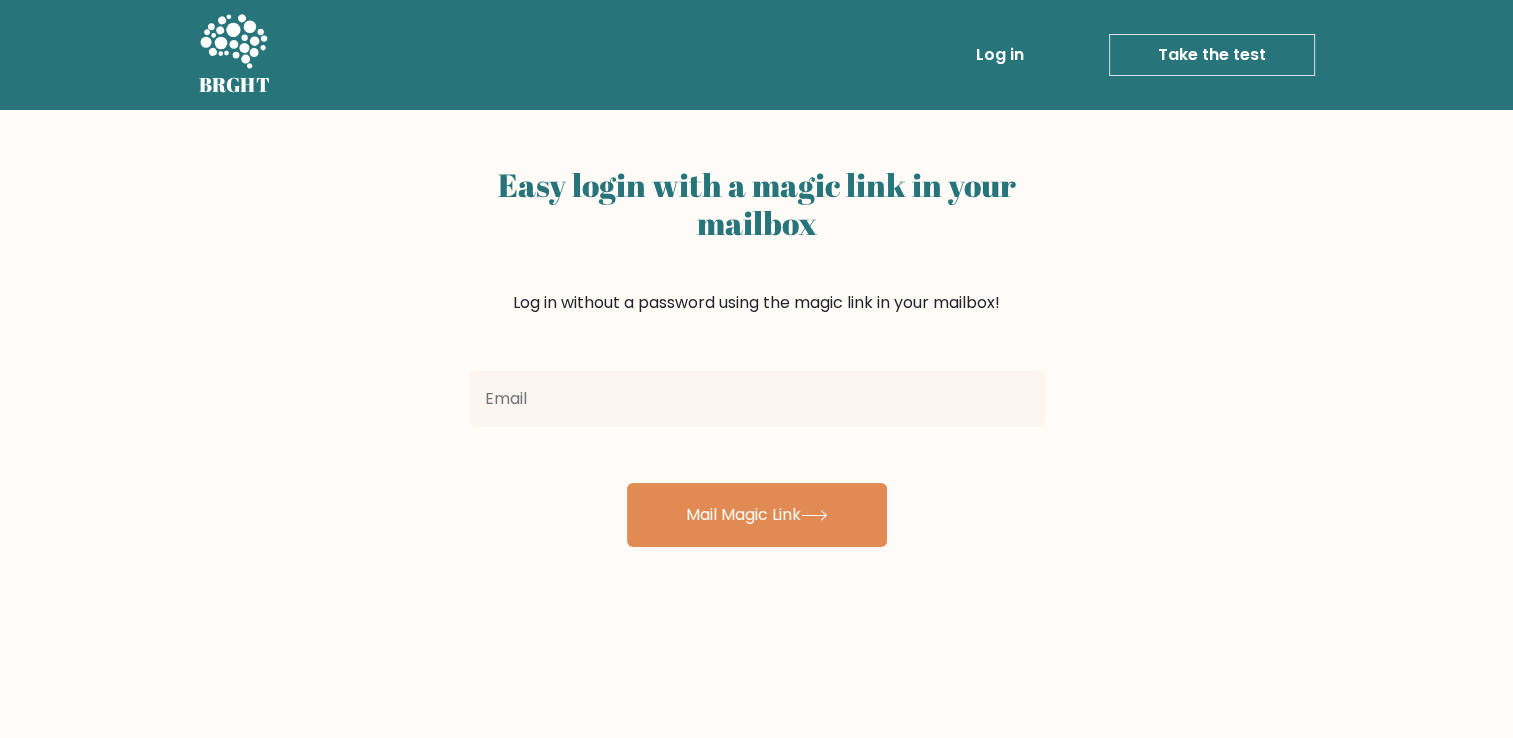 click at bounding box center (757, 399) 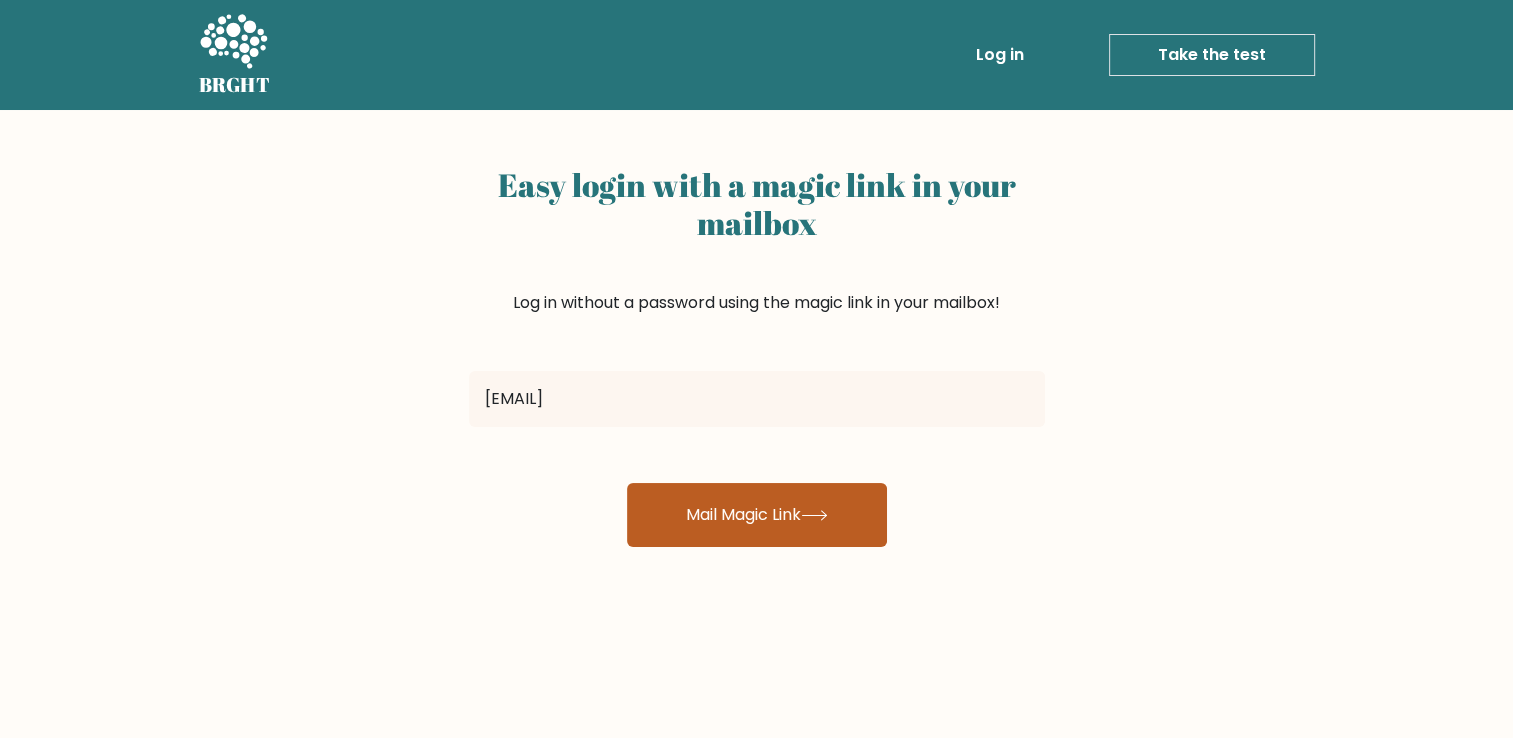 click on "Mail Magic Link" at bounding box center [757, 515] 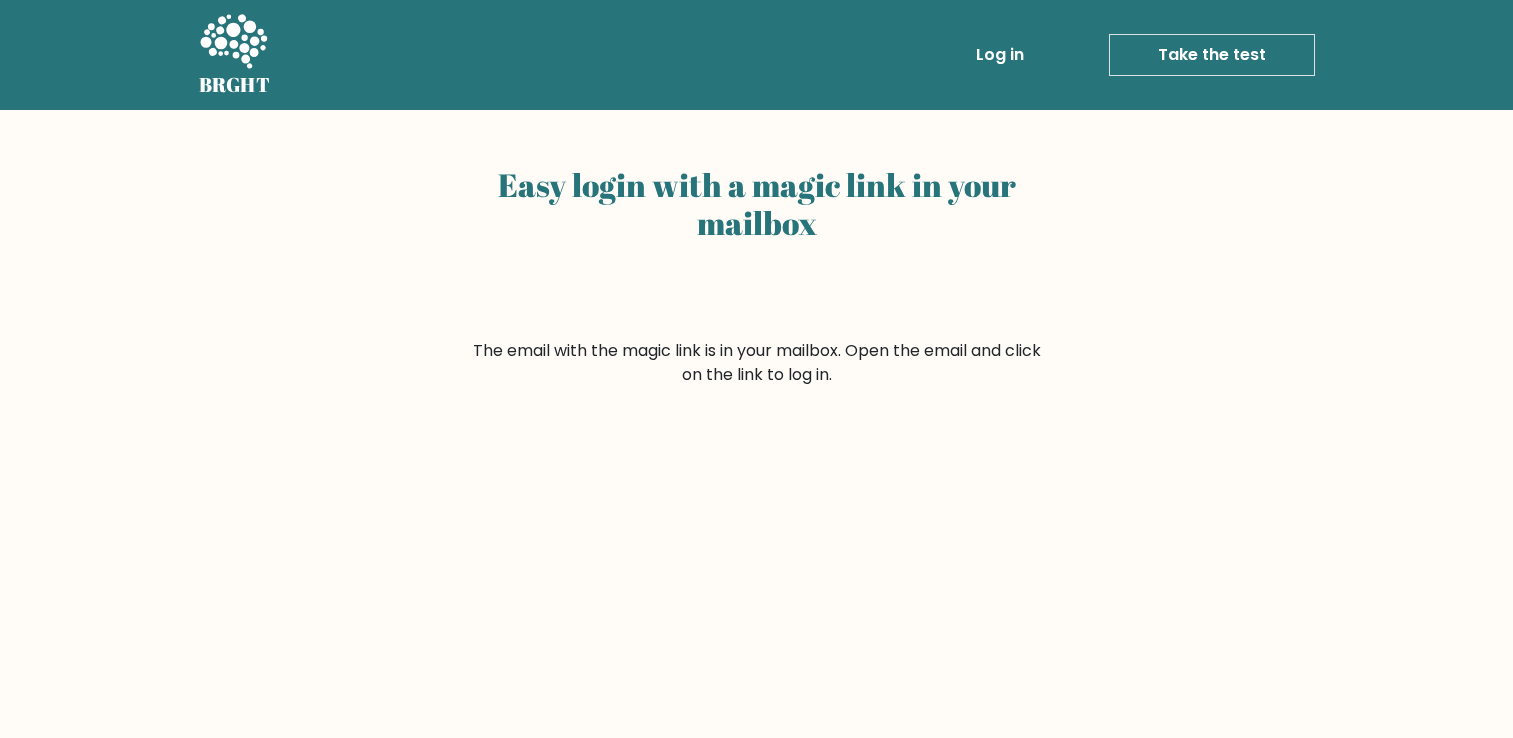 scroll, scrollTop: 0, scrollLeft: 0, axis: both 